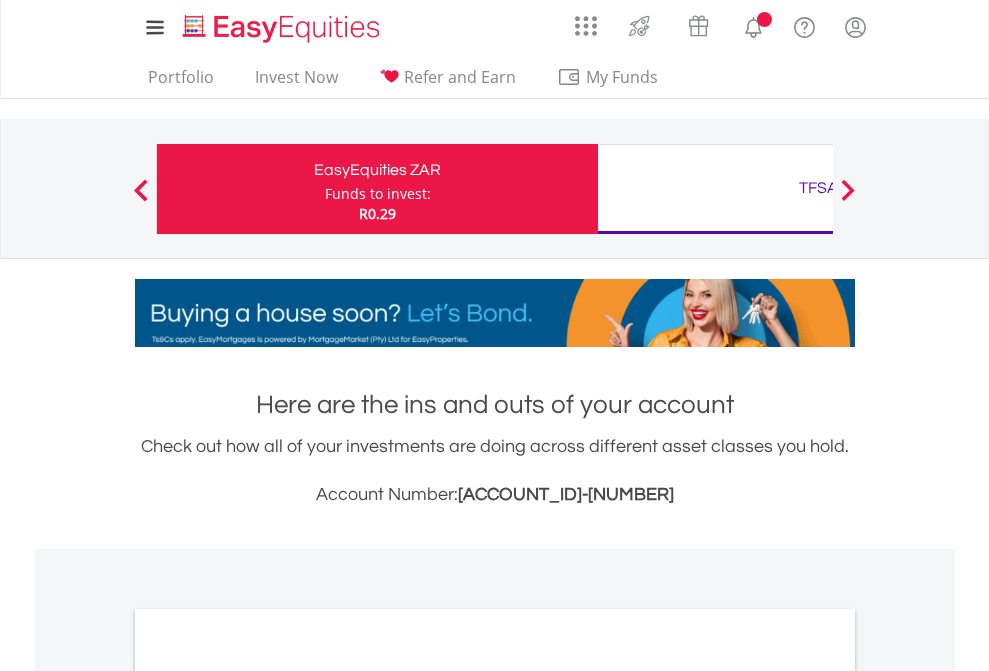 scroll, scrollTop: 0, scrollLeft: 0, axis: both 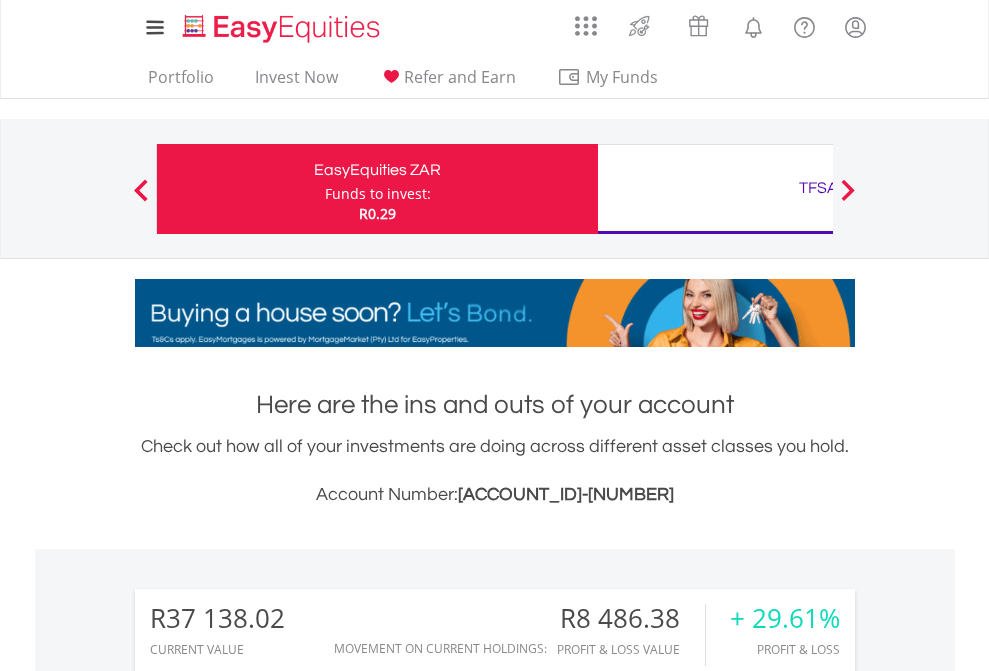 click on "Funds to invest:" at bounding box center (378, 194) 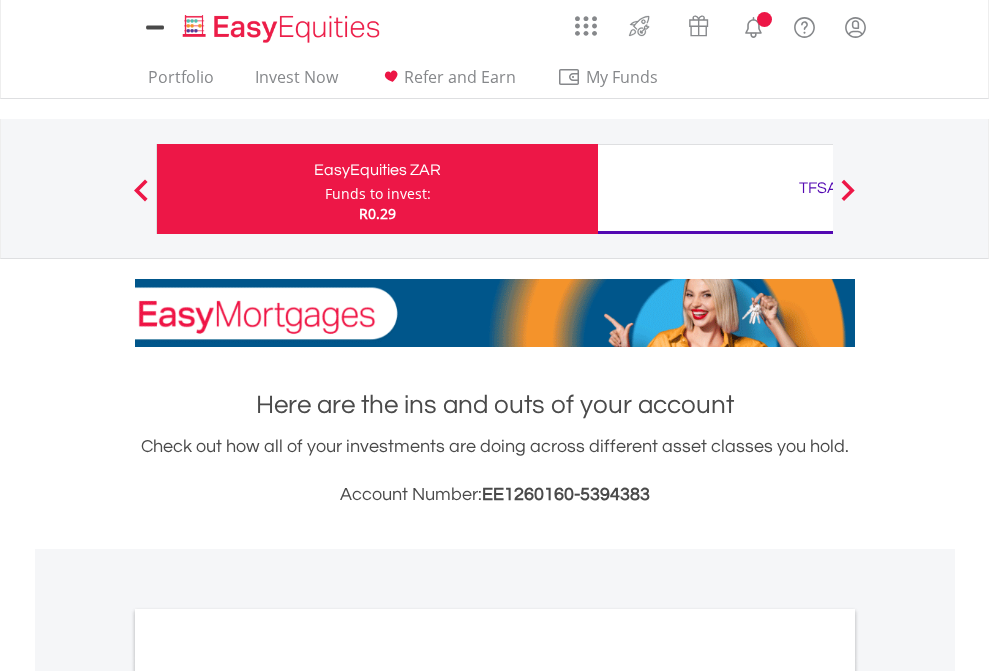 scroll, scrollTop: 0, scrollLeft: 0, axis: both 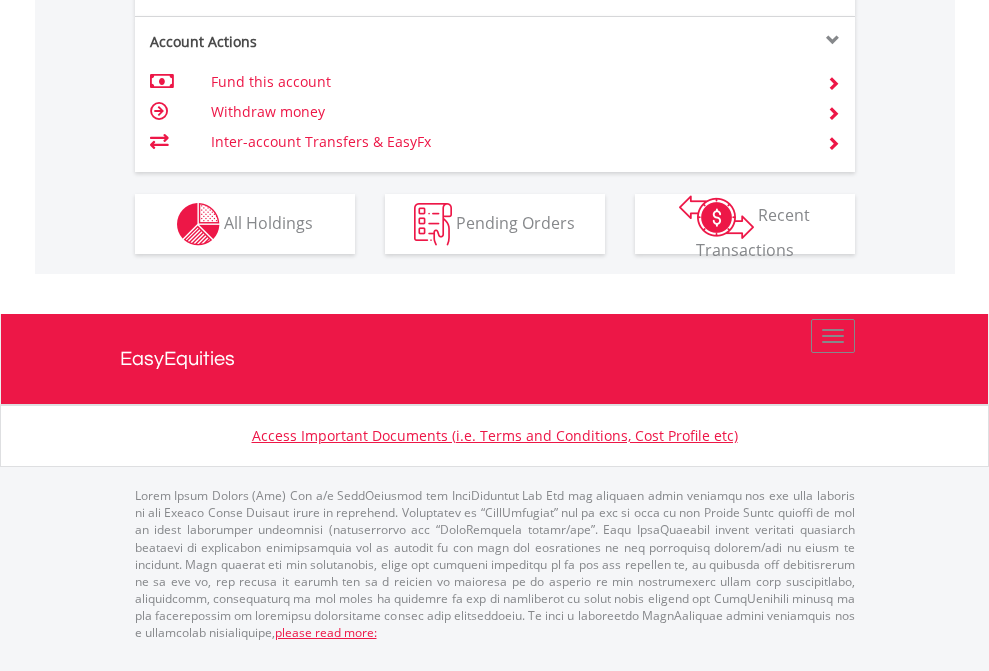 click on "Investment types" at bounding box center [706, -337] 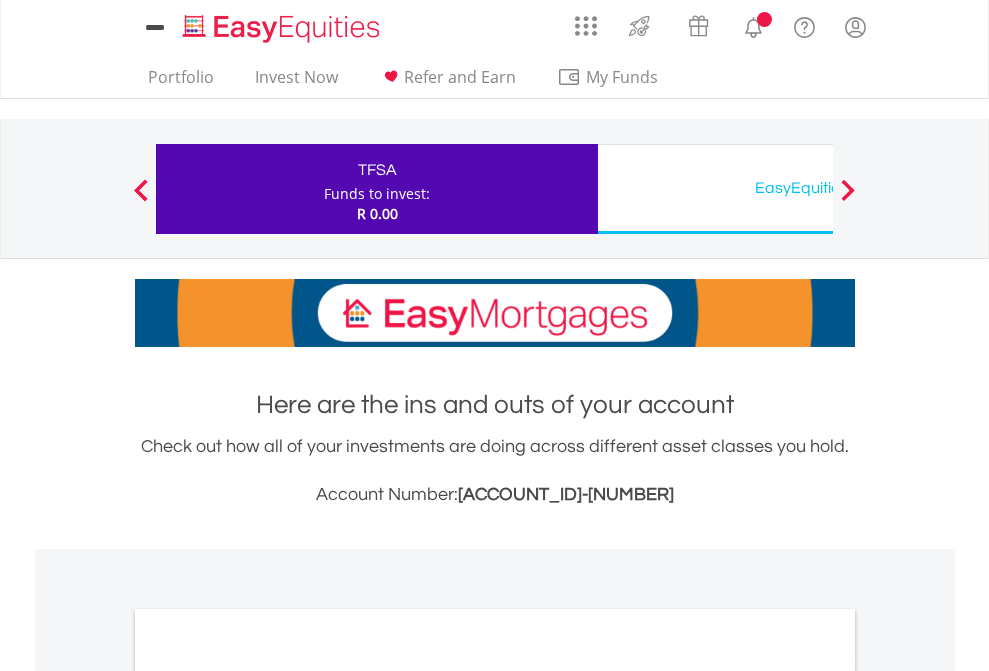 scroll, scrollTop: 0, scrollLeft: 0, axis: both 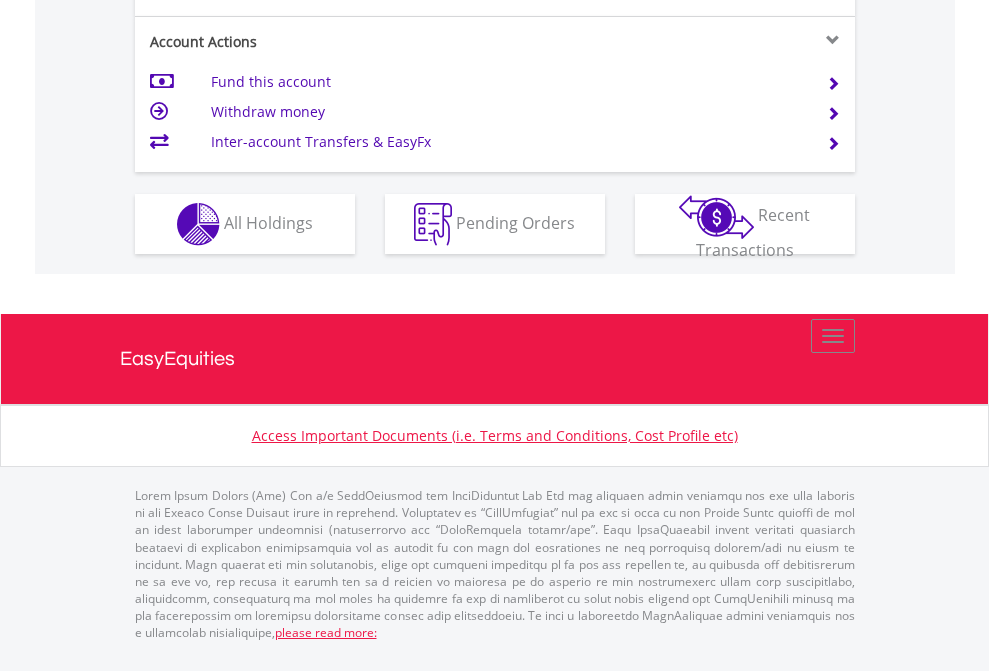 click on "Investment types" at bounding box center [706, -337] 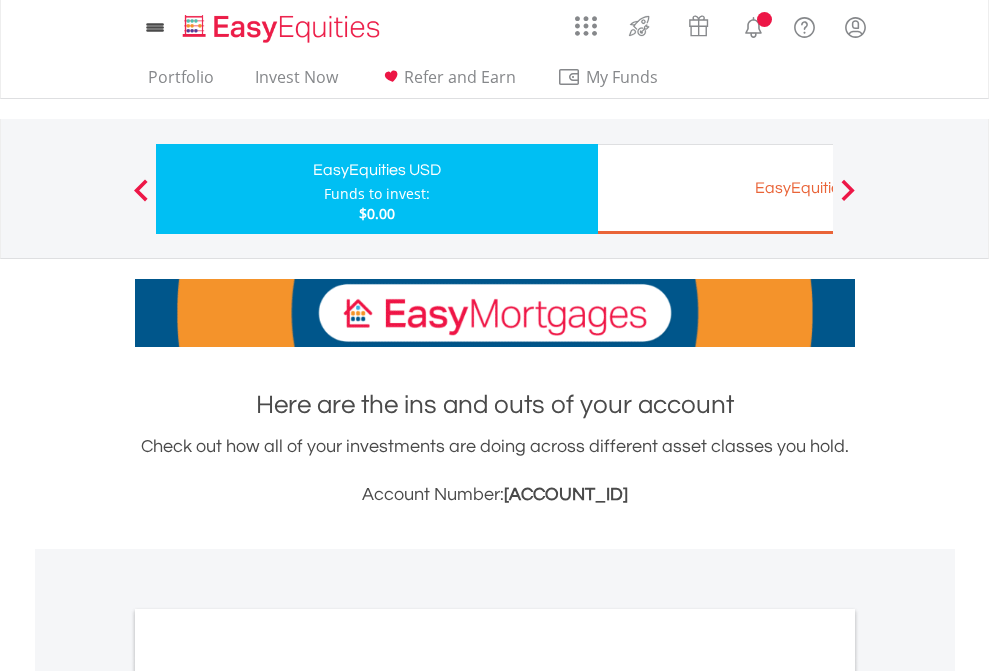 scroll, scrollTop: 0, scrollLeft: 0, axis: both 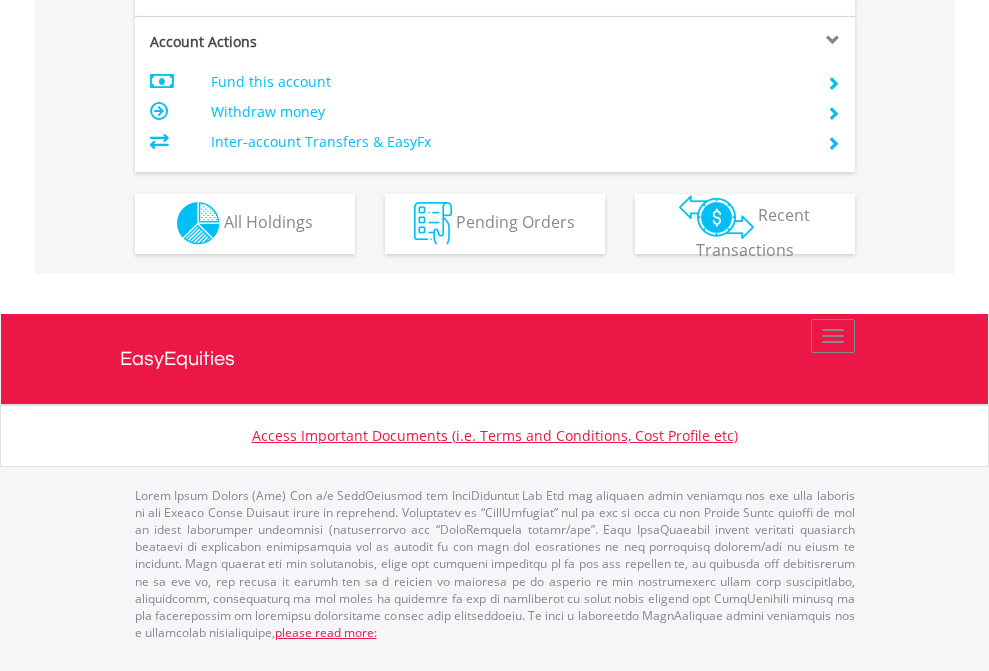 click on "Investment types" at bounding box center (706, -353) 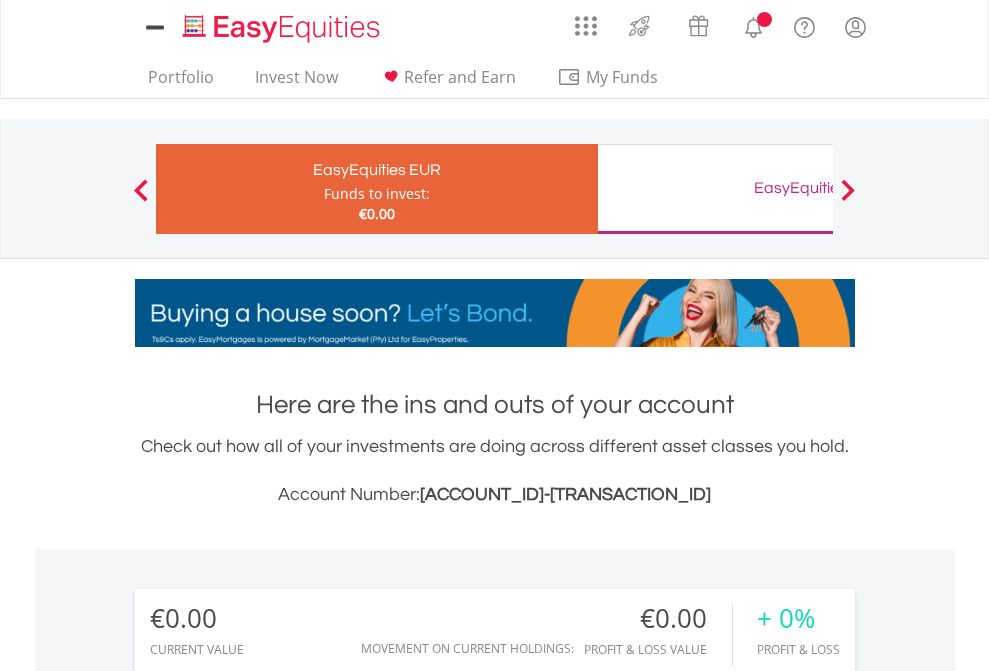 scroll, scrollTop: 0, scrollLeft: 0, axis: both 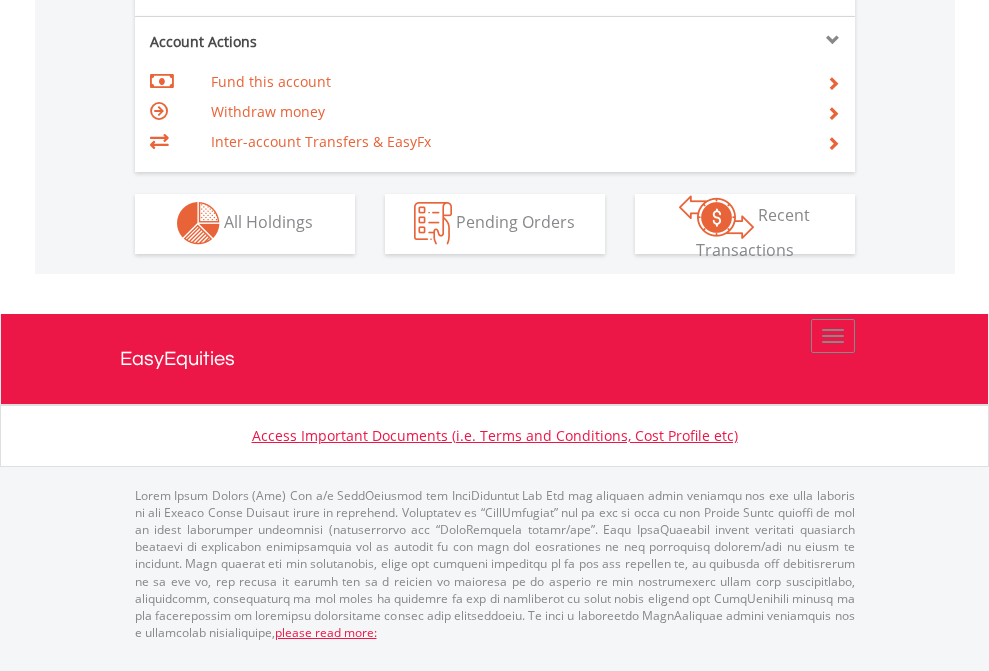 click on "Investment types" at bounding box center (706, -353) 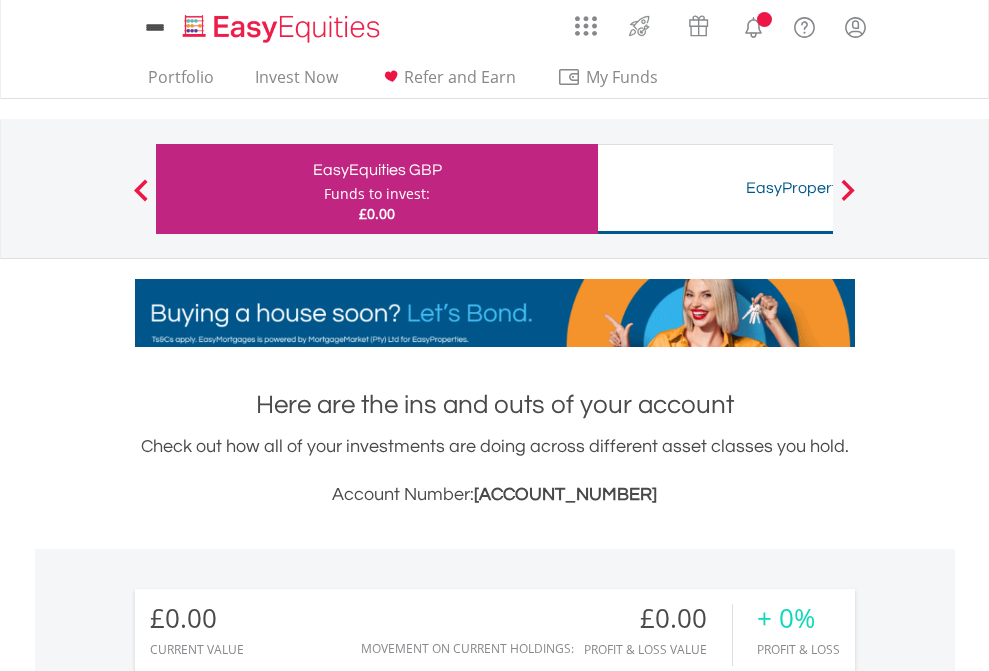 scroll, scrollTop: 0, scrollLeft: 0, axis: both 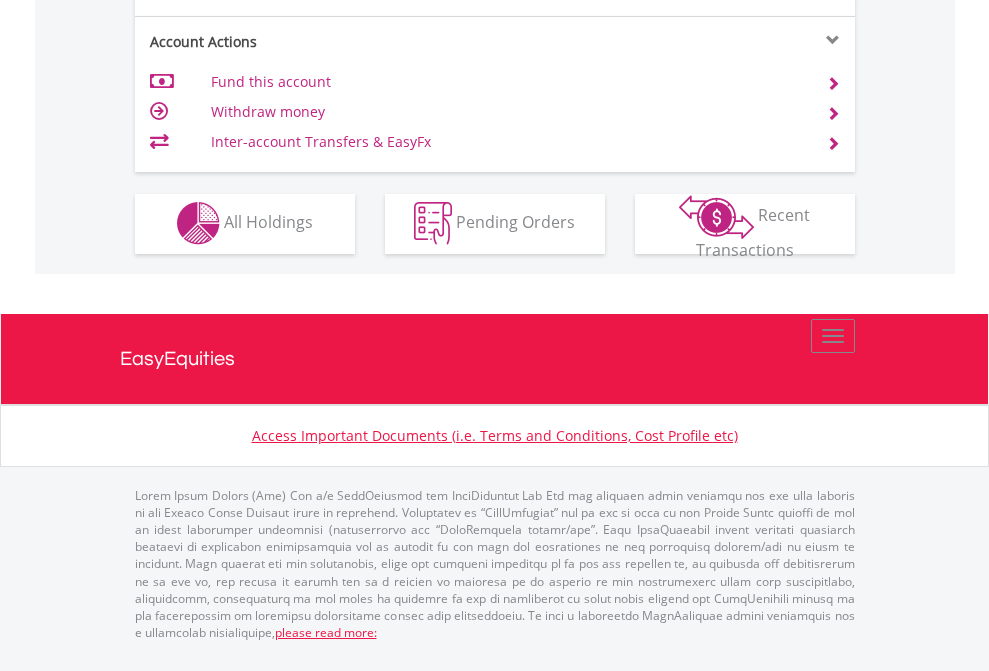 click on "Investment types" at bounding box center [706, -353] 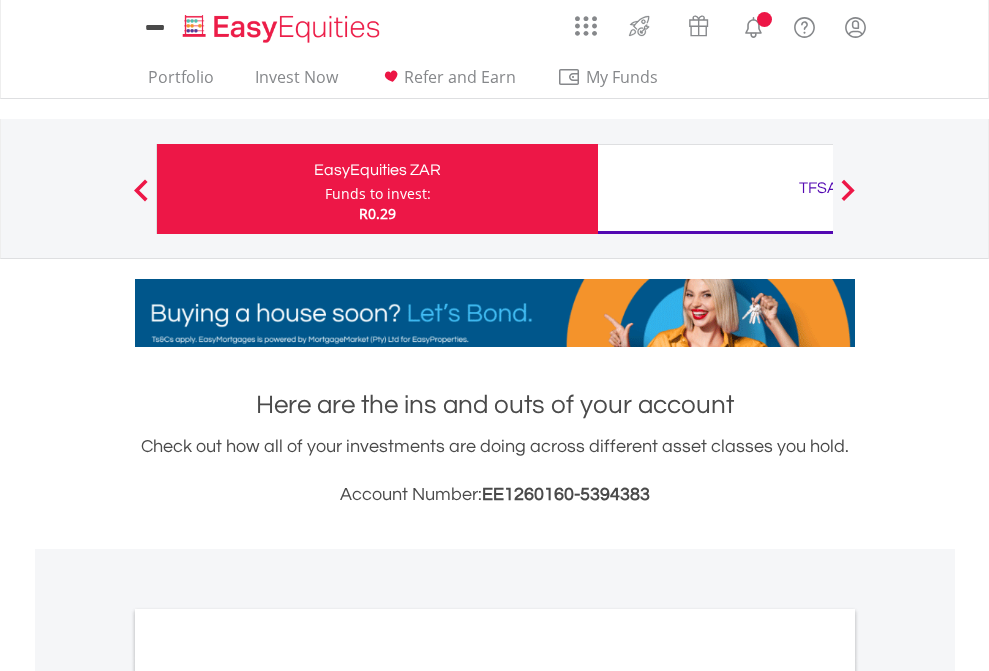 click on "All Holdings" at bounding box center (268, 1096) 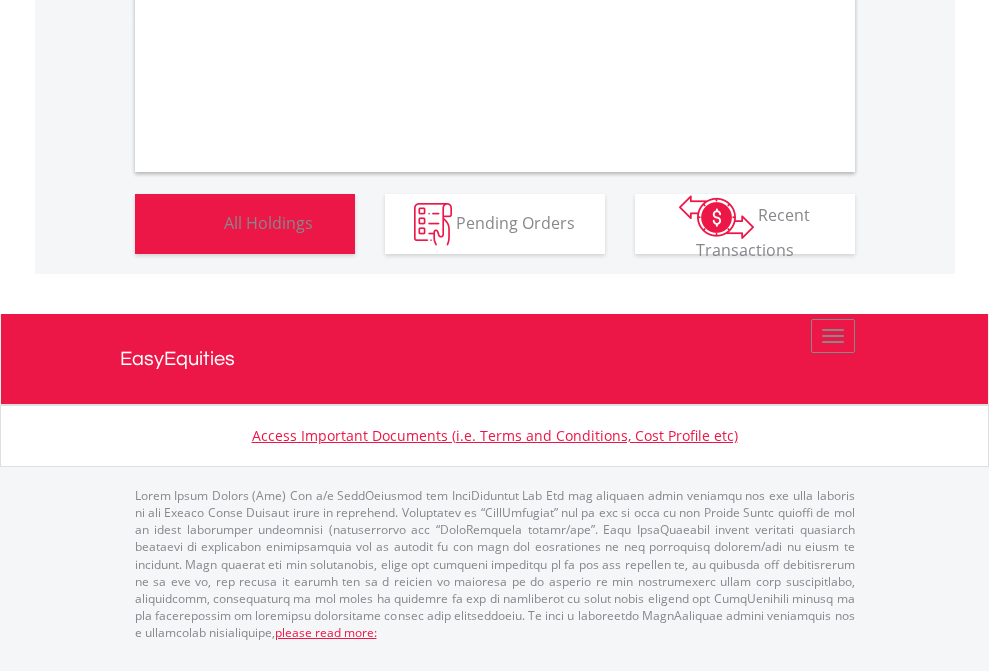 scroll, scrollTop: 1202, scrollLeft: 0, axis: vertical 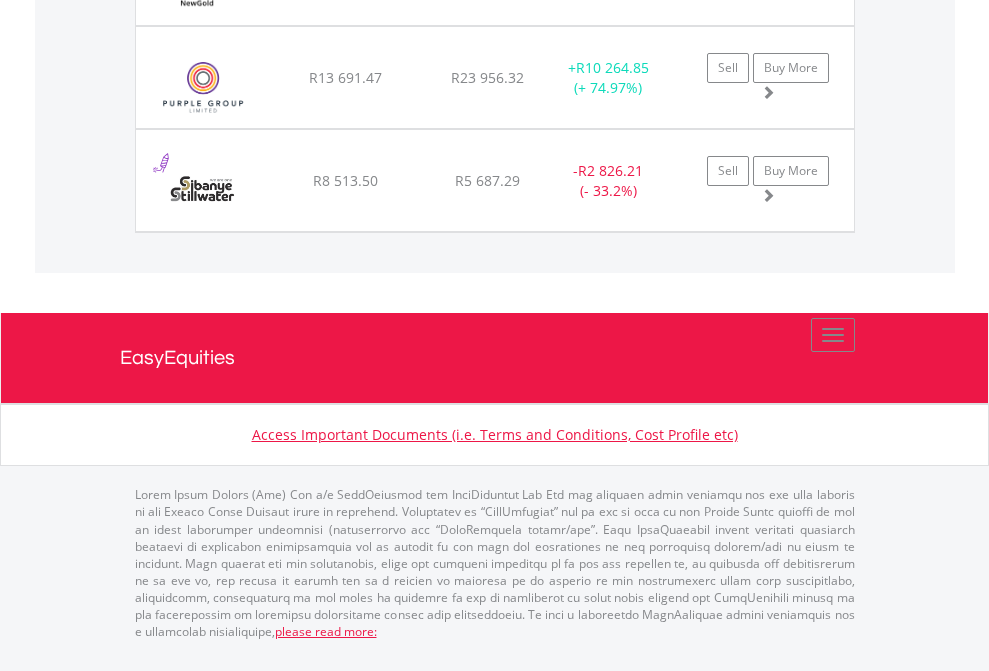 click on "TFSA" at bounding box center (818, -1688) 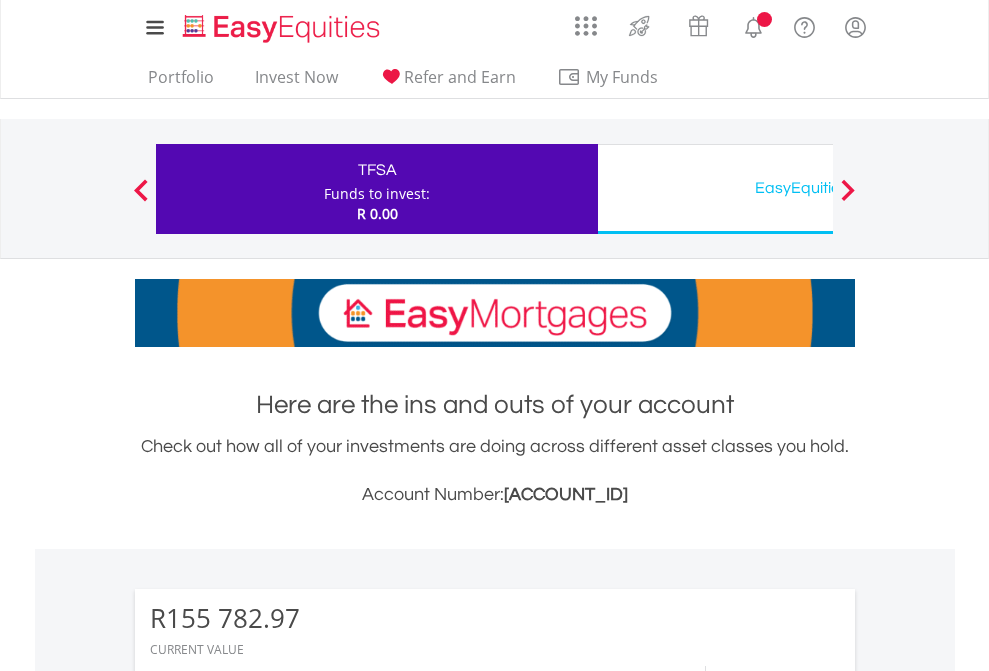 scroll, scrollTop: 0, scrollLeft: 0, axis: both 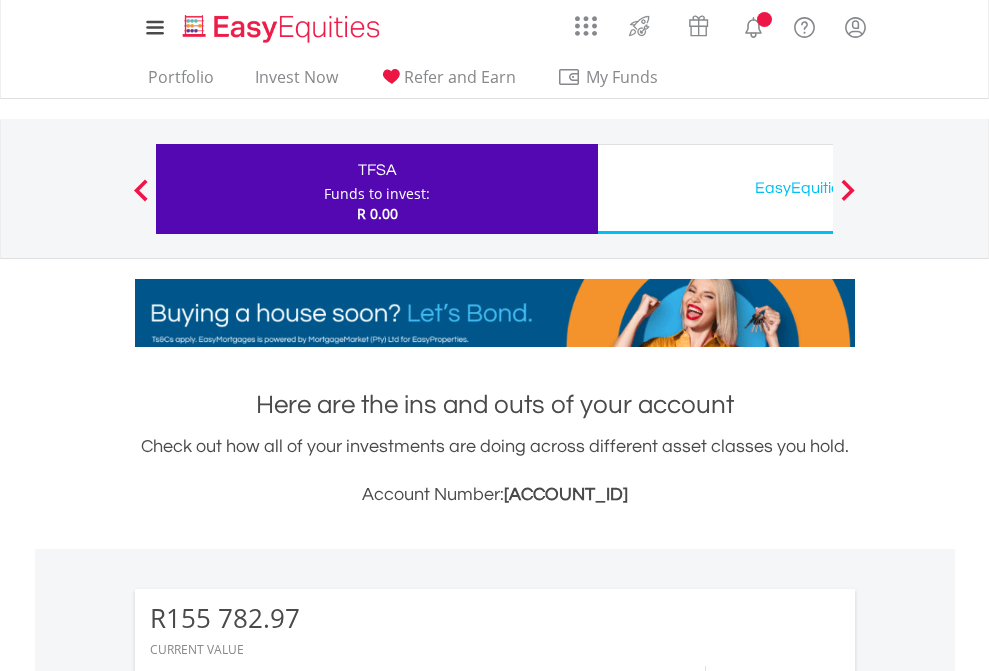 click on "All Holdings" at bounding box center (268, 1548) 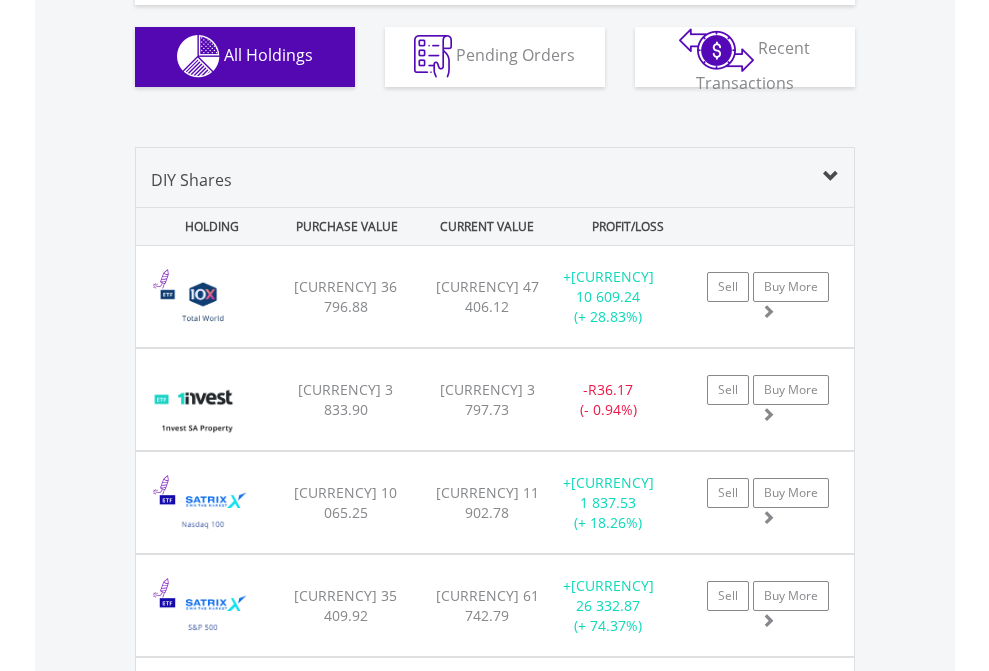 scroll, scrollTop: 2224, scrollLeft: 0, axis: vertical 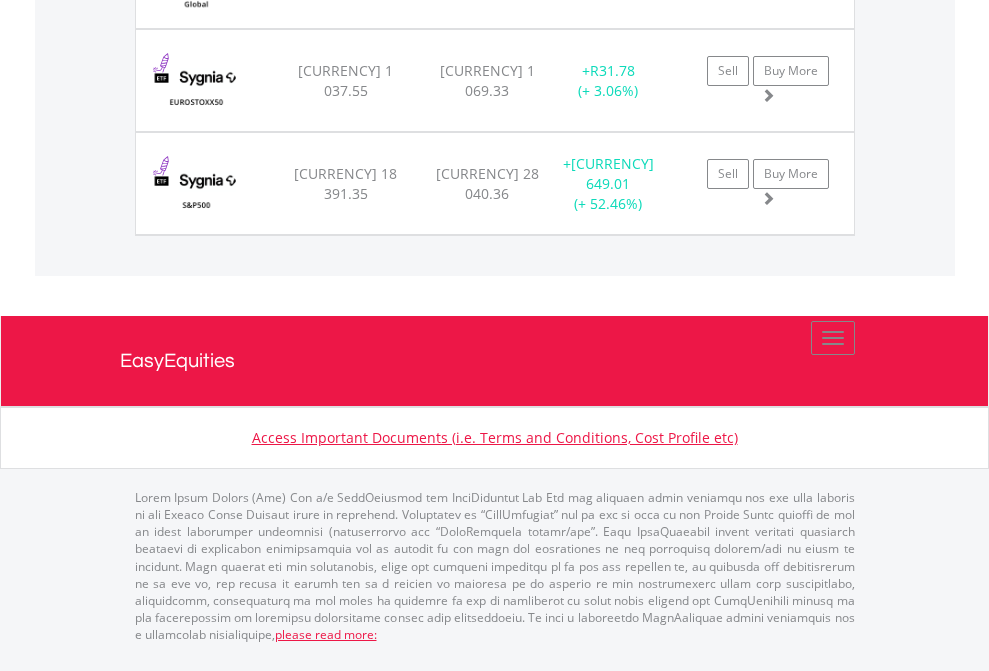 click on "EasyEquities USD" at bounding box center (818, -2036) 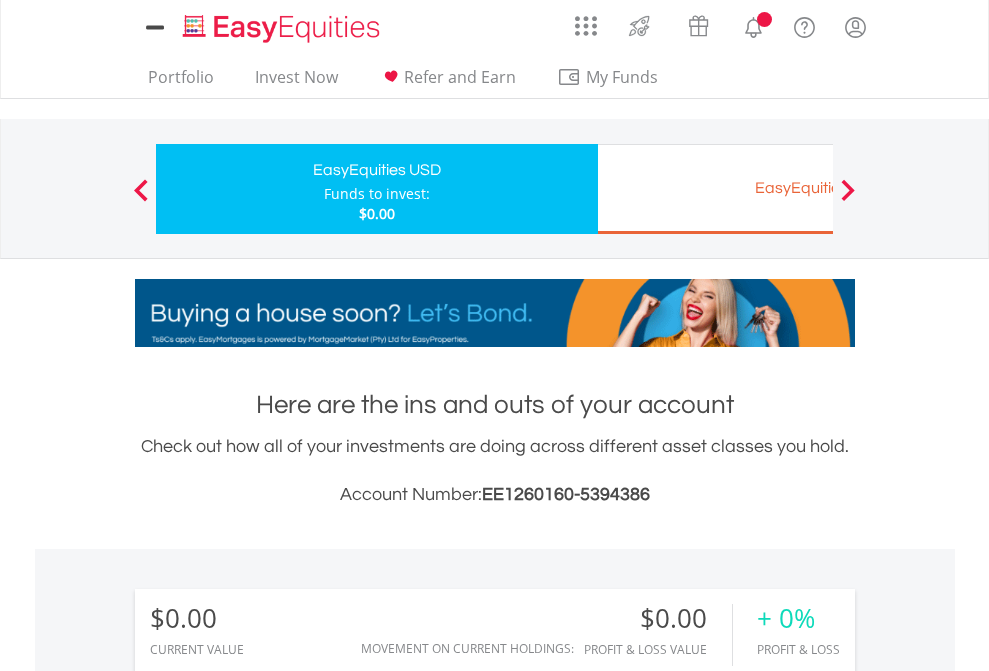click on "All Holdings" at bounding box center (268, 1442) 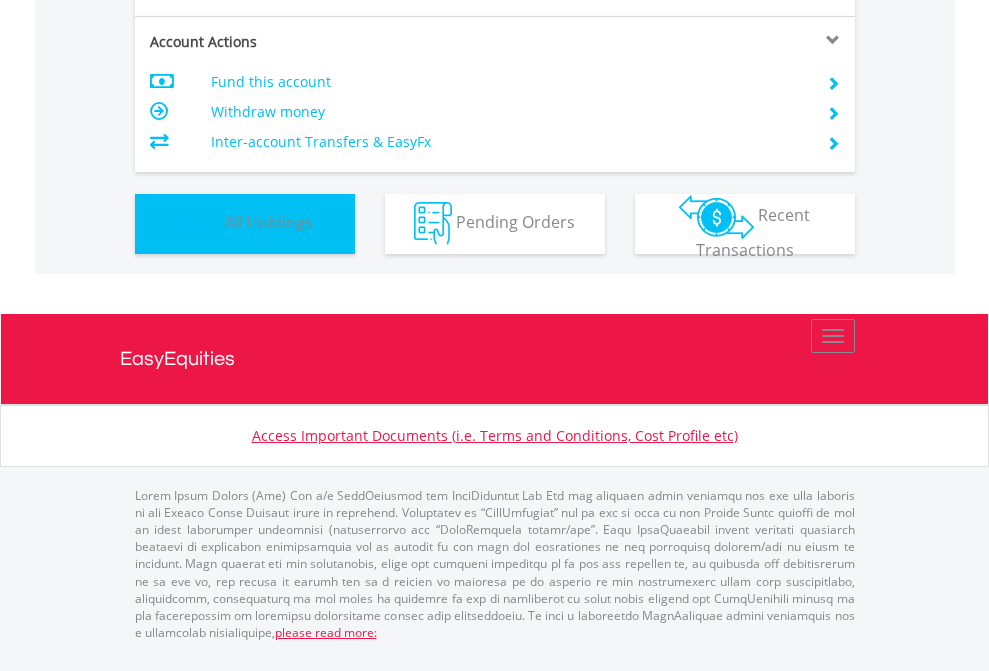 scroll, scrollTop: 1486, scrollLeft: 0, axis: vertical 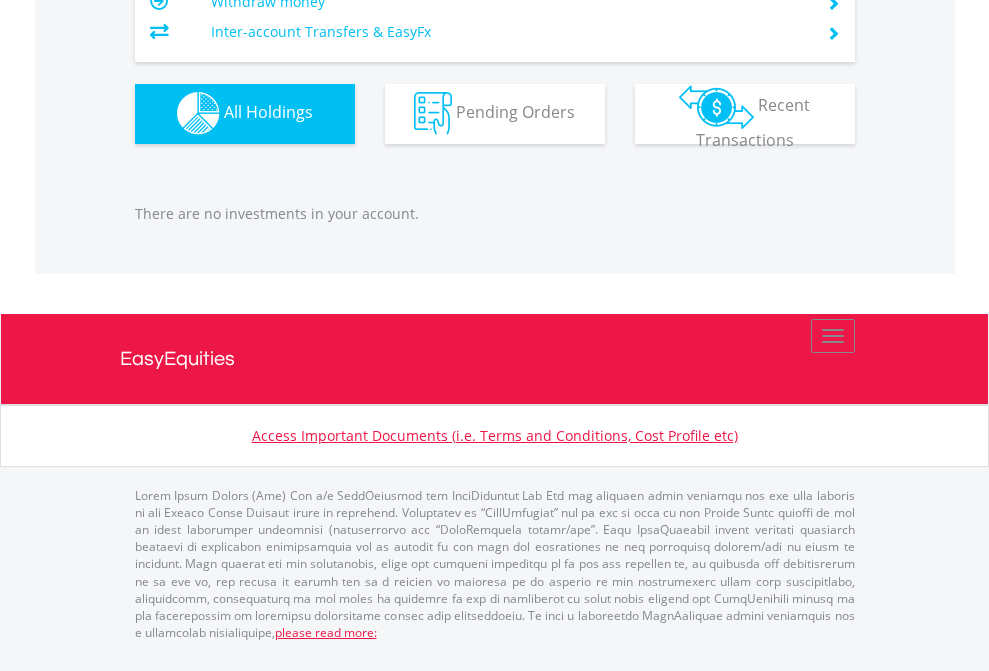 click on "EasyEquities EUR" at bounding box center [818, -1142] 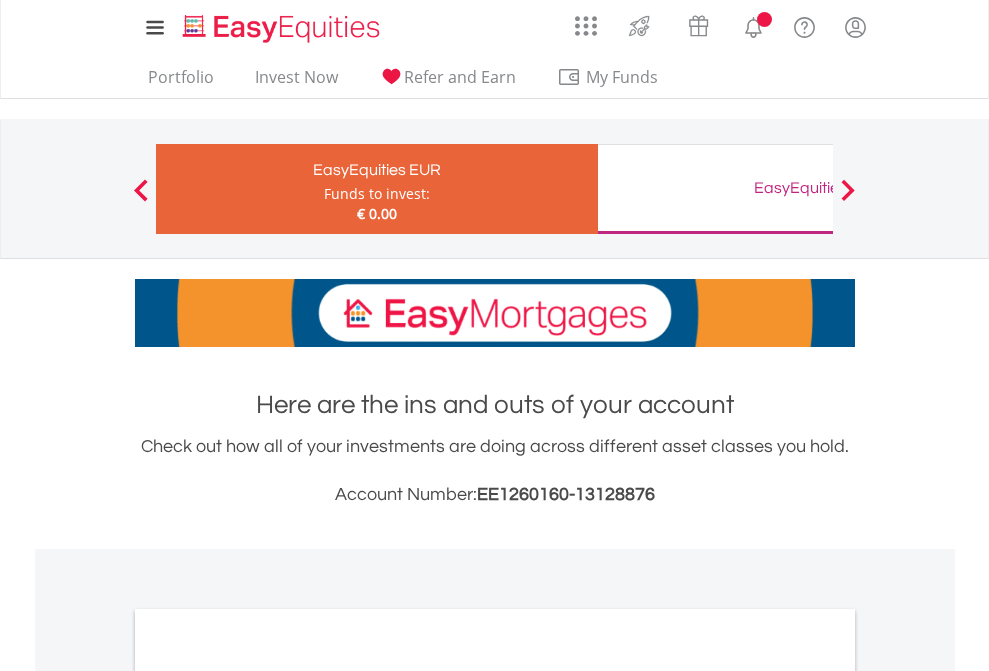 scroll, scrollTop: 0, scrollLeft: 0, axis: both 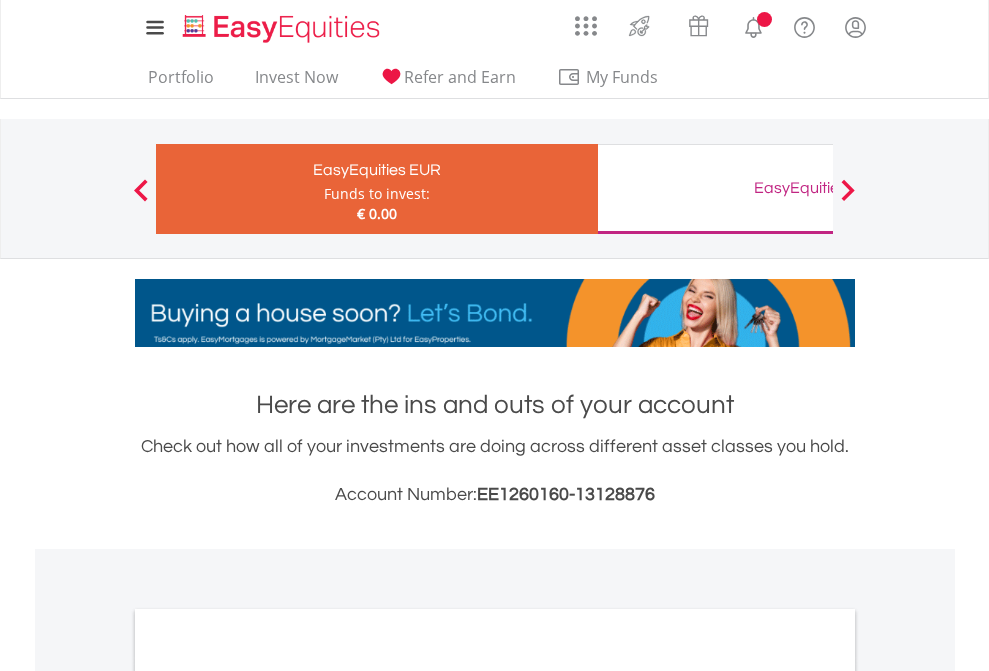click on "All Holdings" at bounding box center (268, 1096) 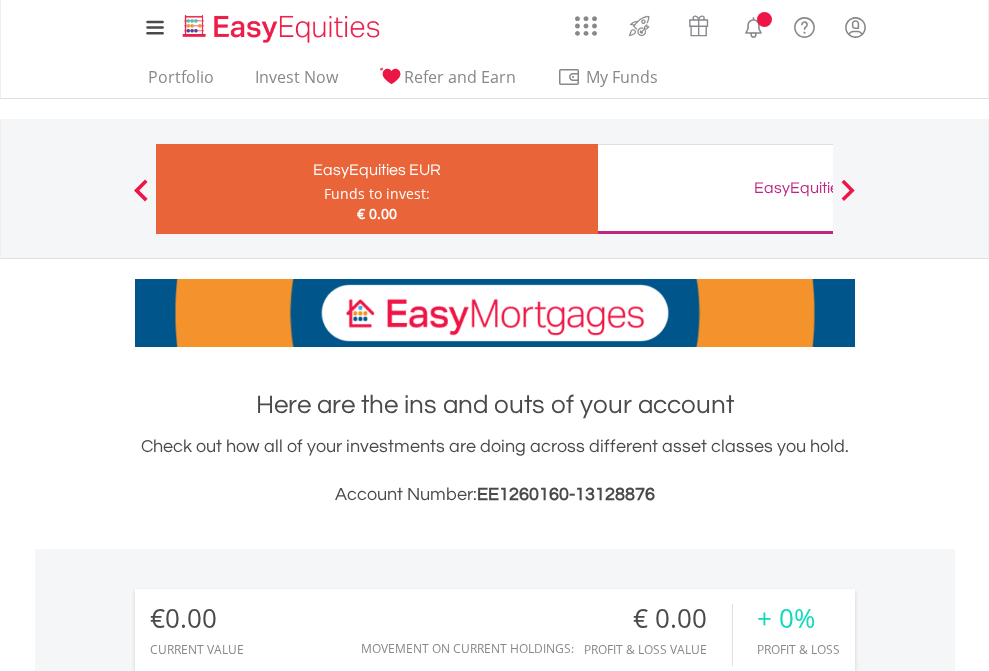 scroll, scrollTop: 1486, scrollLeft: 0, axis: vertical 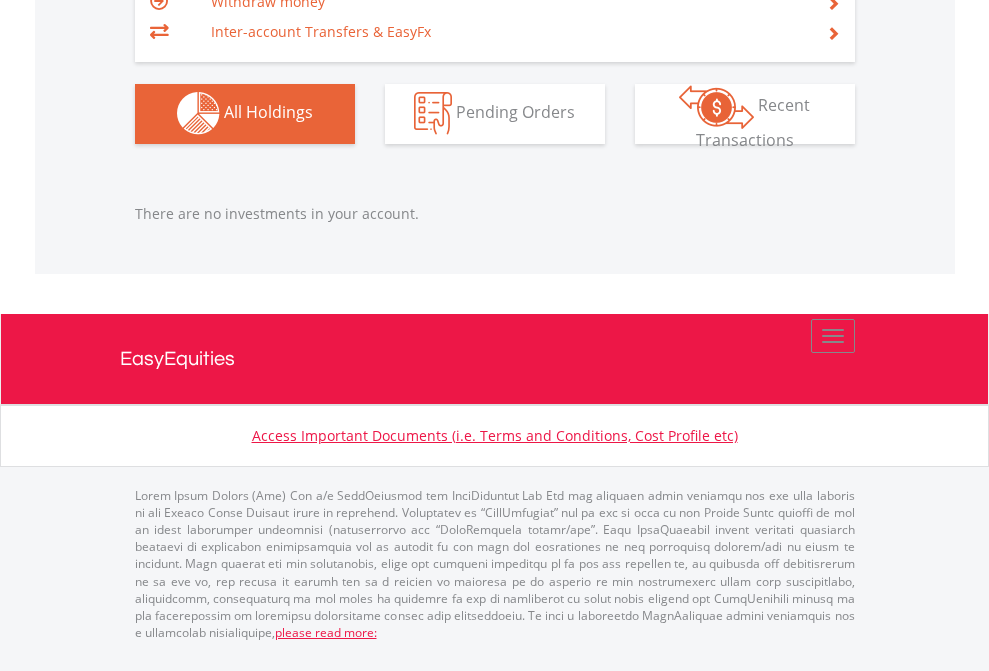 click on "EasyEquities GBP" at bounding box center (818, -1142) 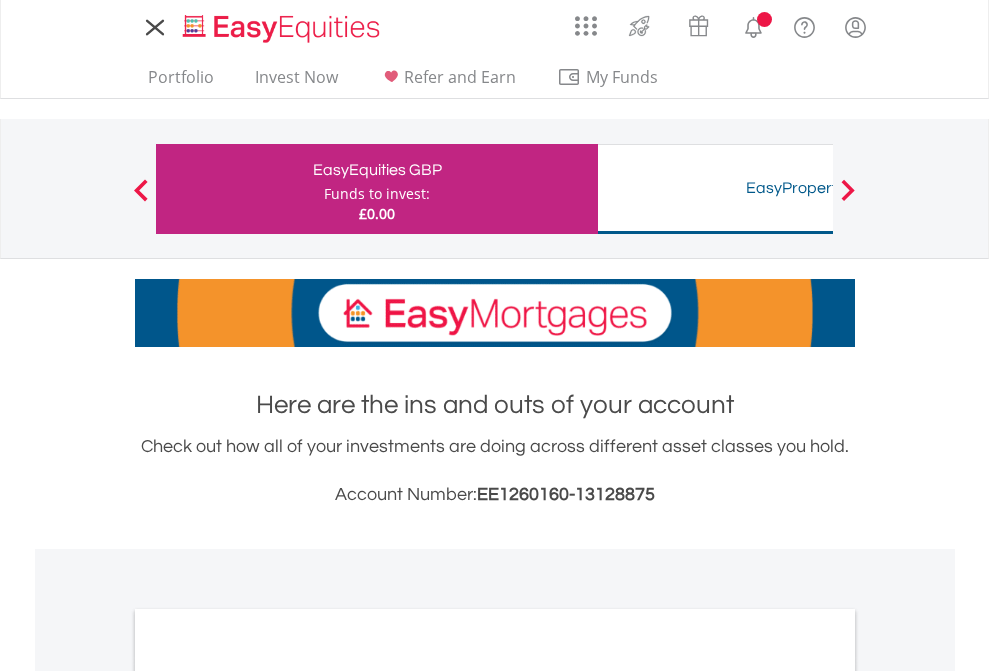 scroll, scrollTop: 0, scrollLeft: 0, axis: both 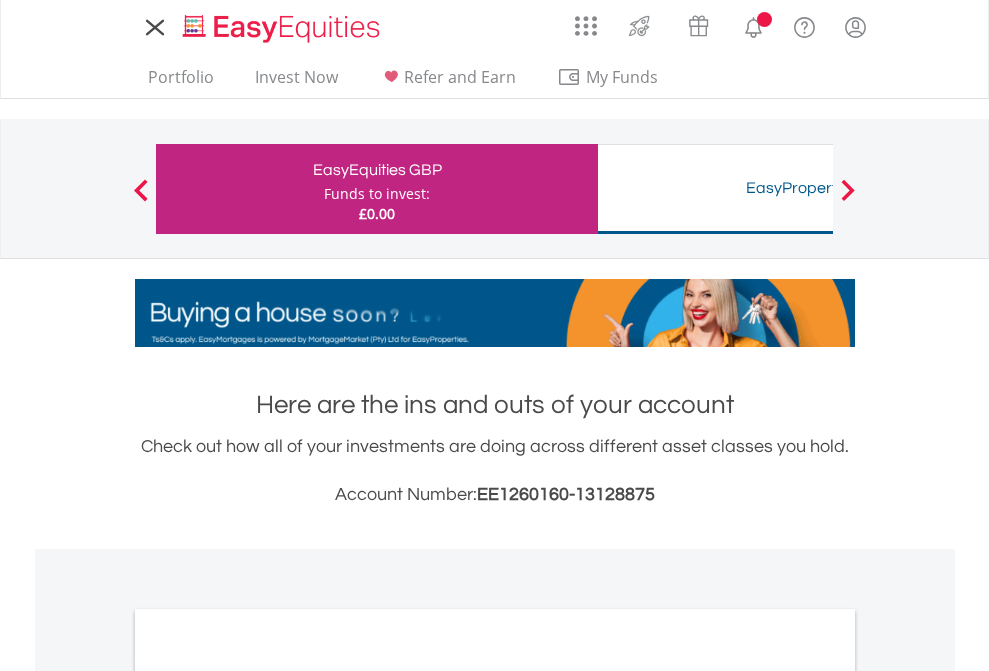 click on "All Holdings" at bounding box center (268, 1096) 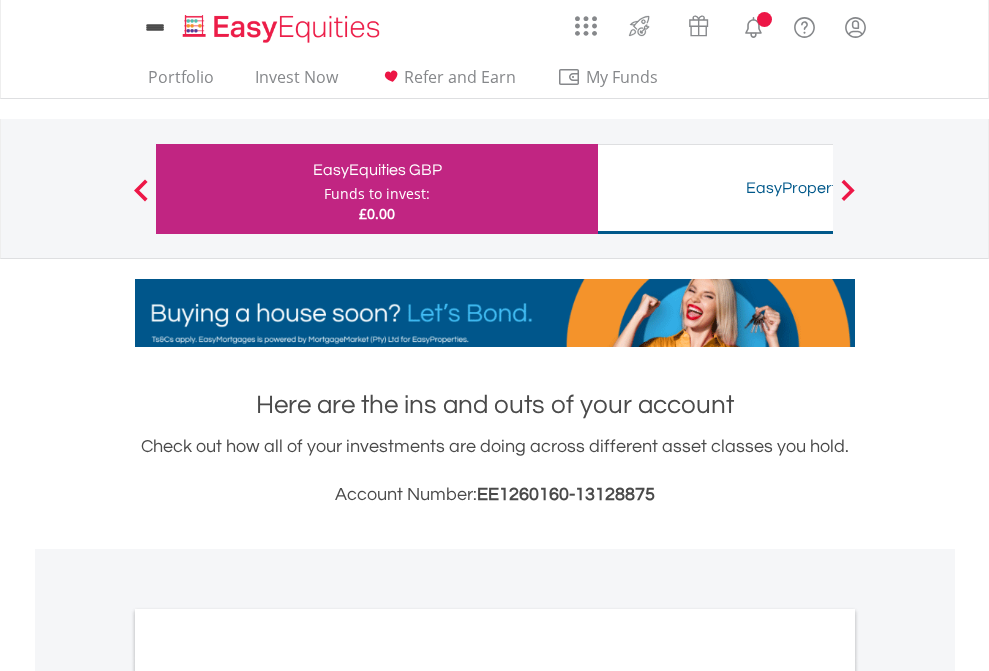 scroll, scrollTop: 1202, scrollLeft: 0, axis: vertical 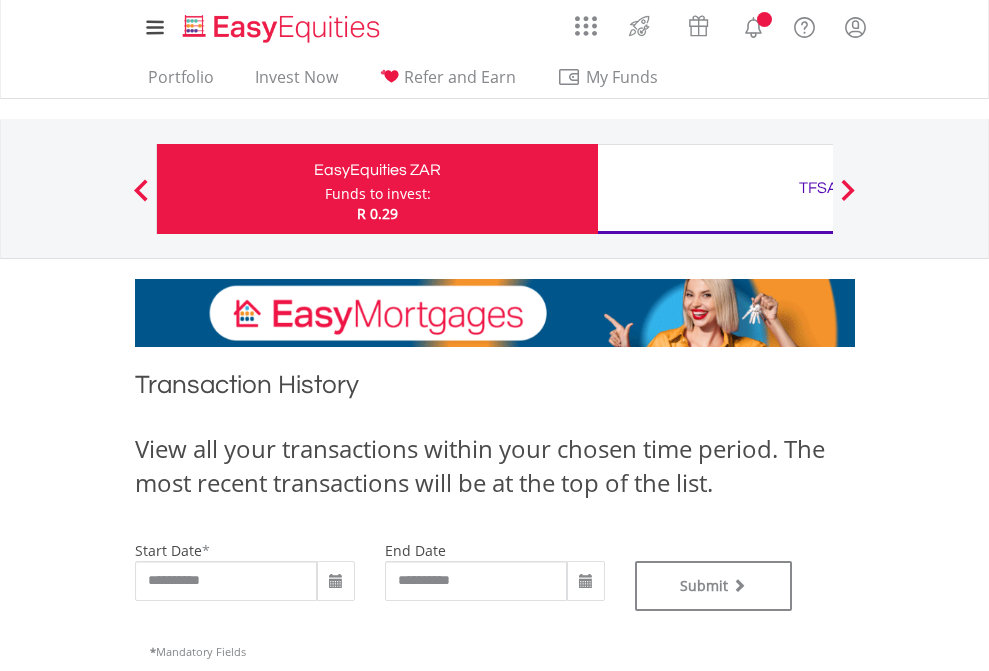 type on "**********" 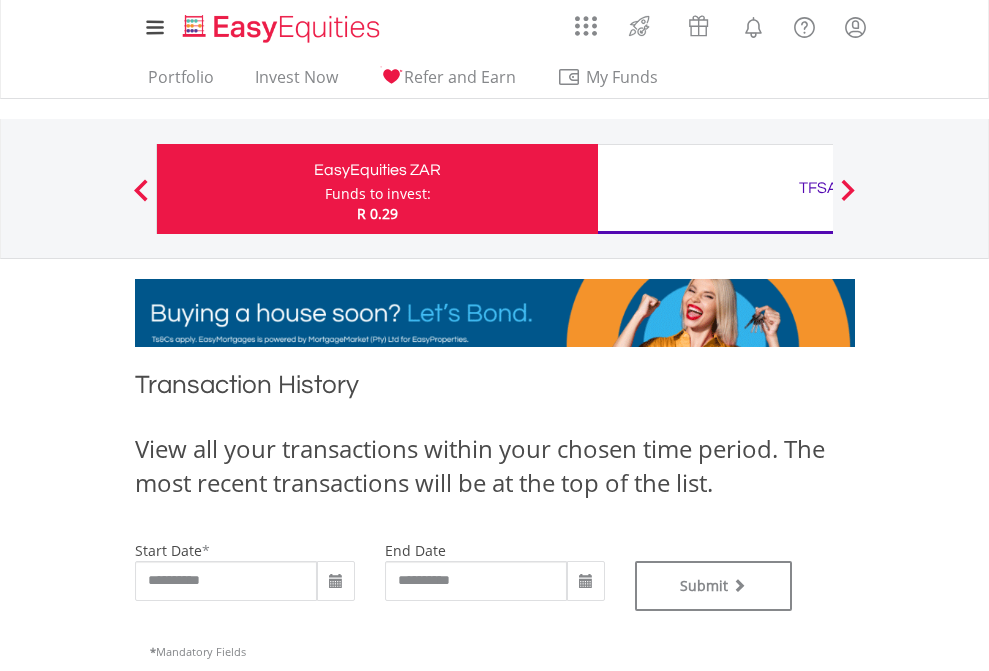 type on "**********" 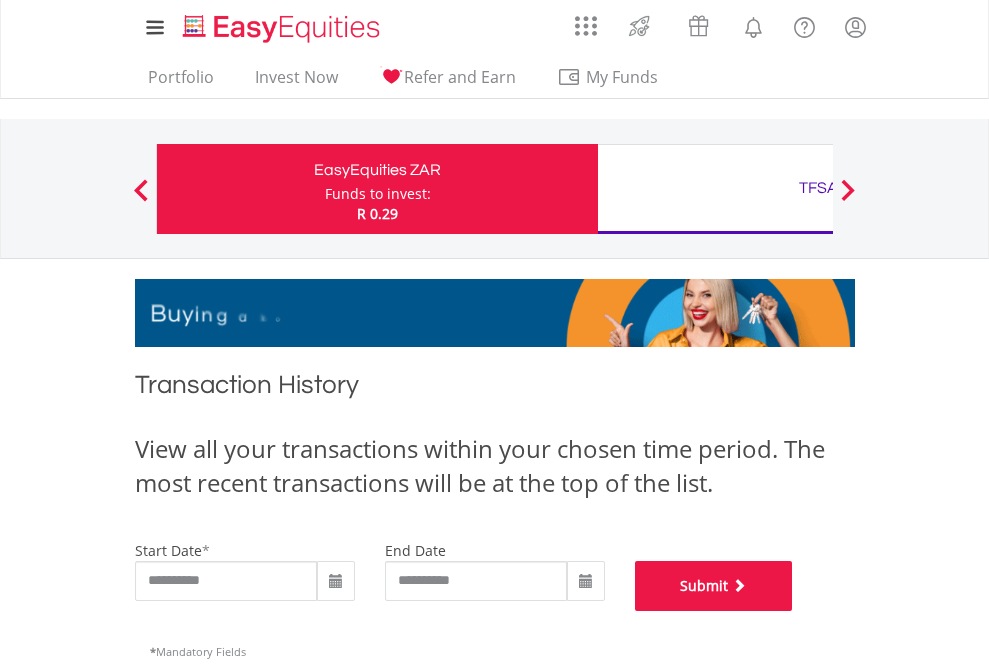 click on "Submit" at bounding box center (714, 586) 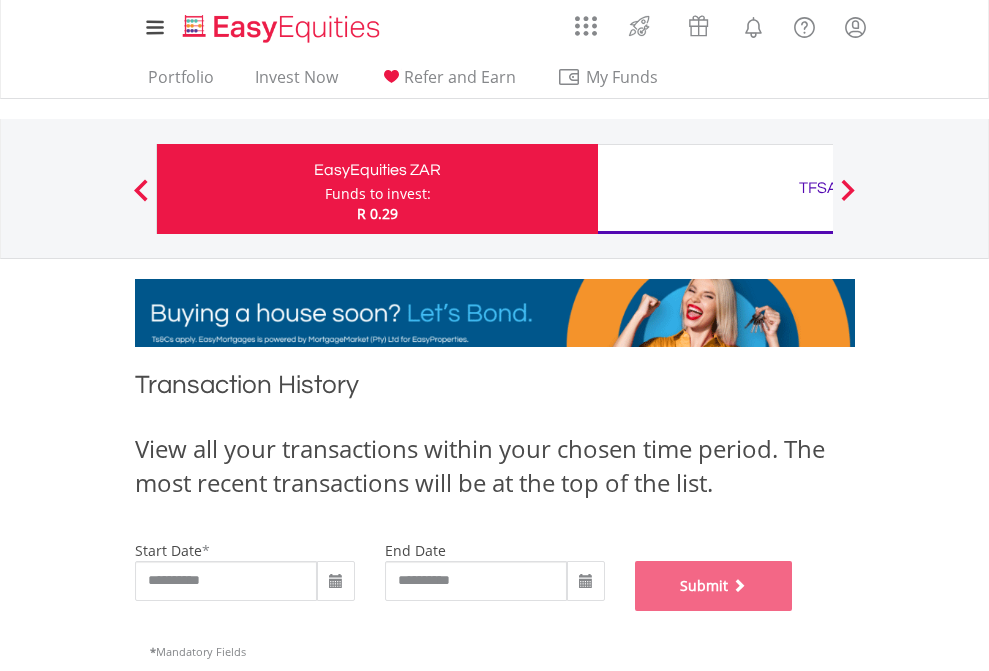 scroll, scrollTop: 811, scrollLeft: 0, axis: vertical 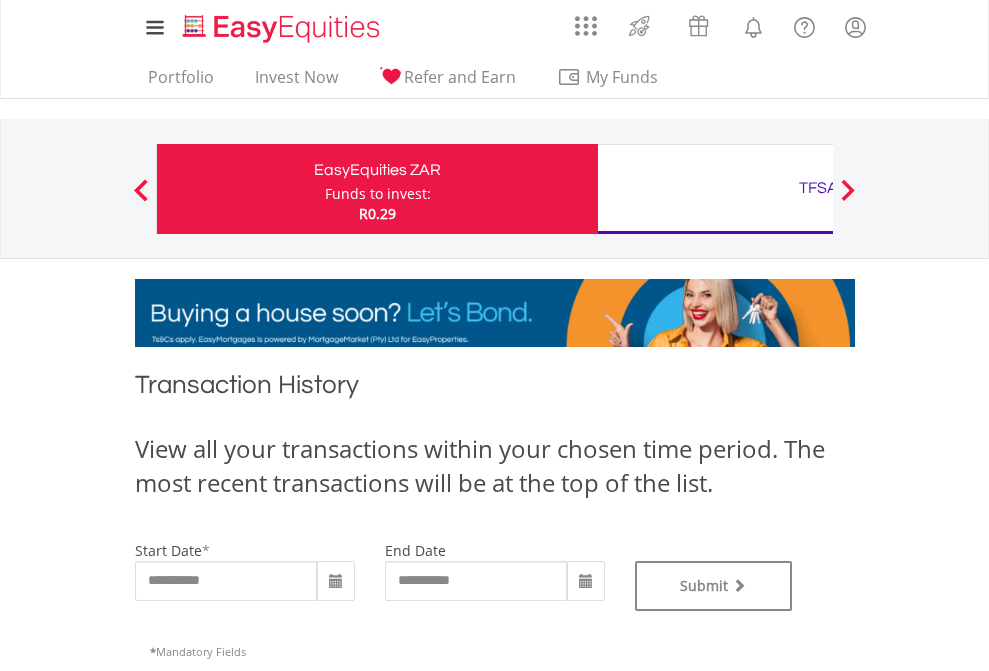 click on "TFSA" at bounding box center (818, 188) 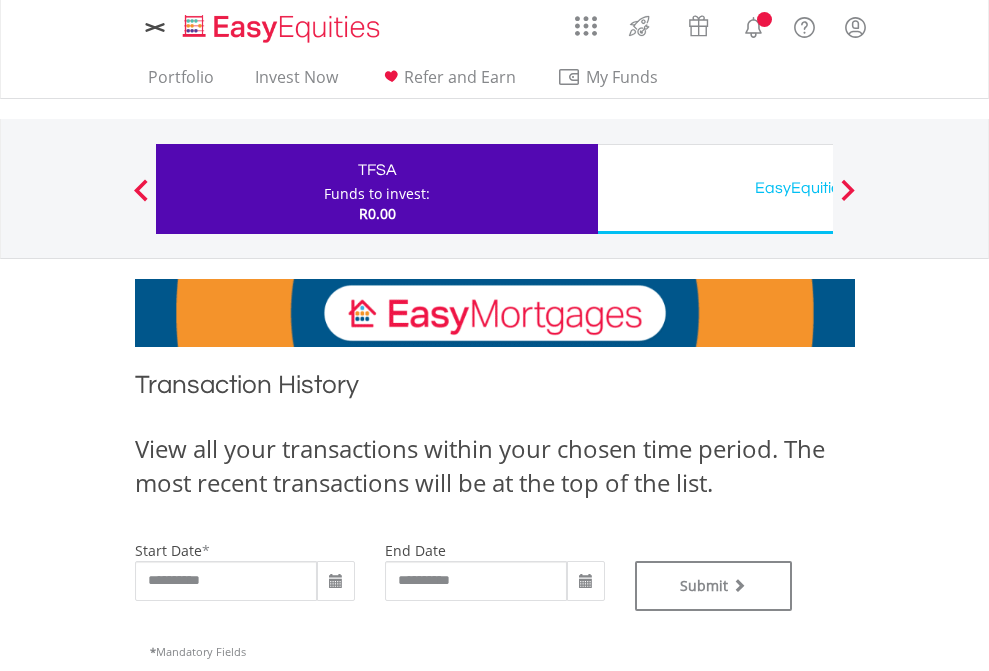 scroll, scrollTop: 0, scrollLeft: 0, axis: both 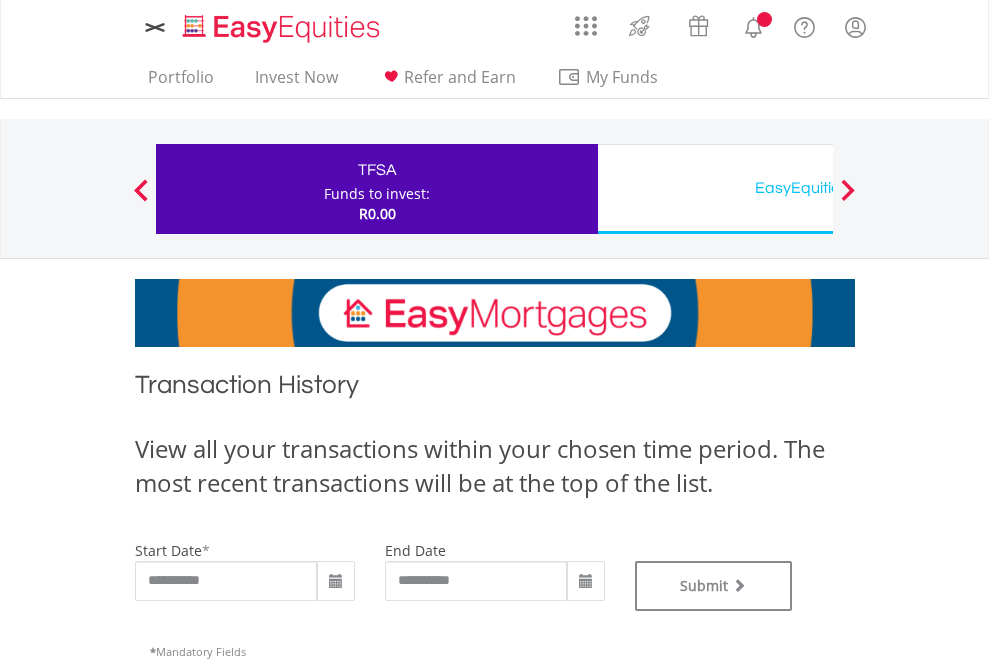 type on "**********" 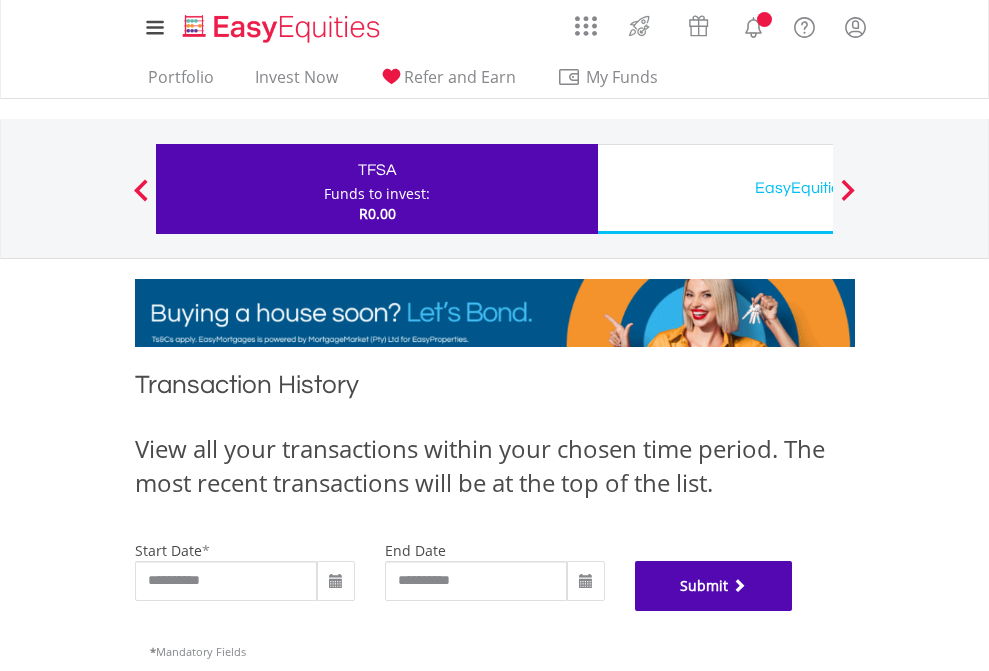 click on "Submit" at bounding box center (714, 586) 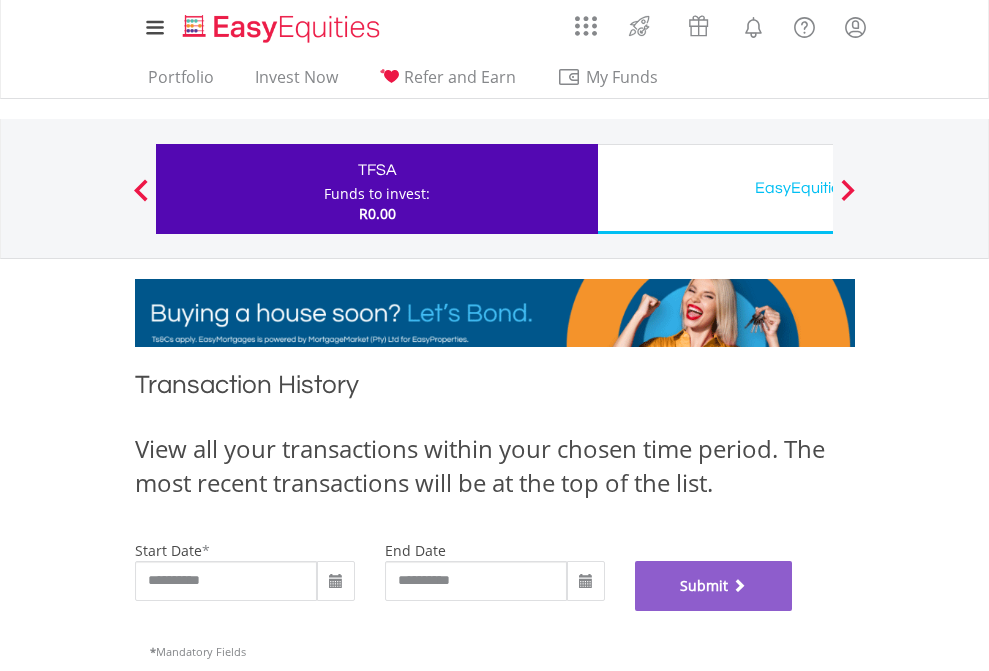 scroll, scrollTop: 811, scrollLeft: 0, axis: vertical 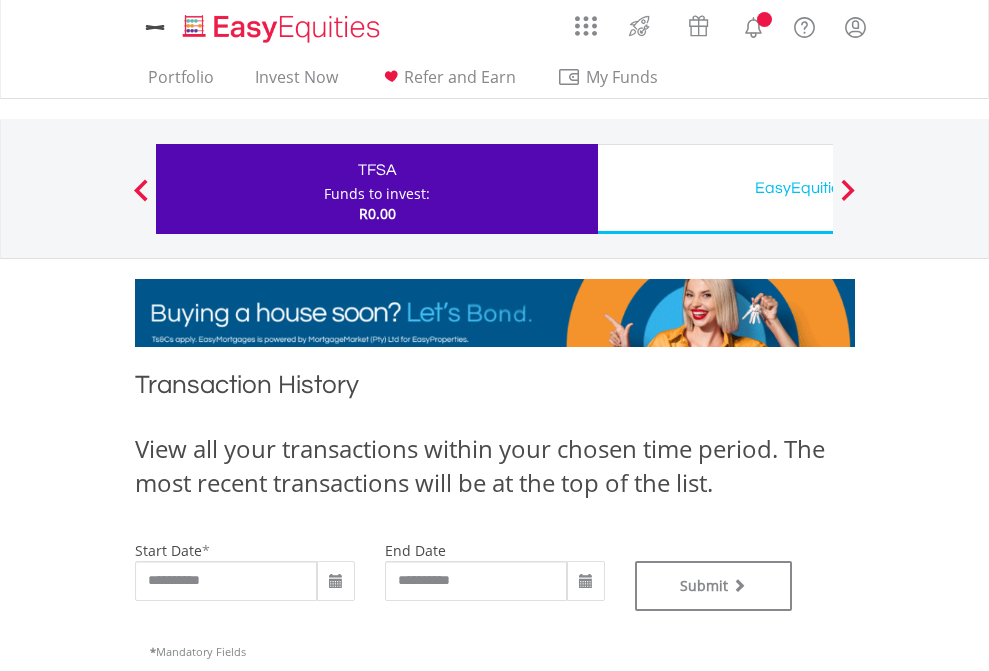 click on "EasyEquities USD" at bounding box center (818, 188) 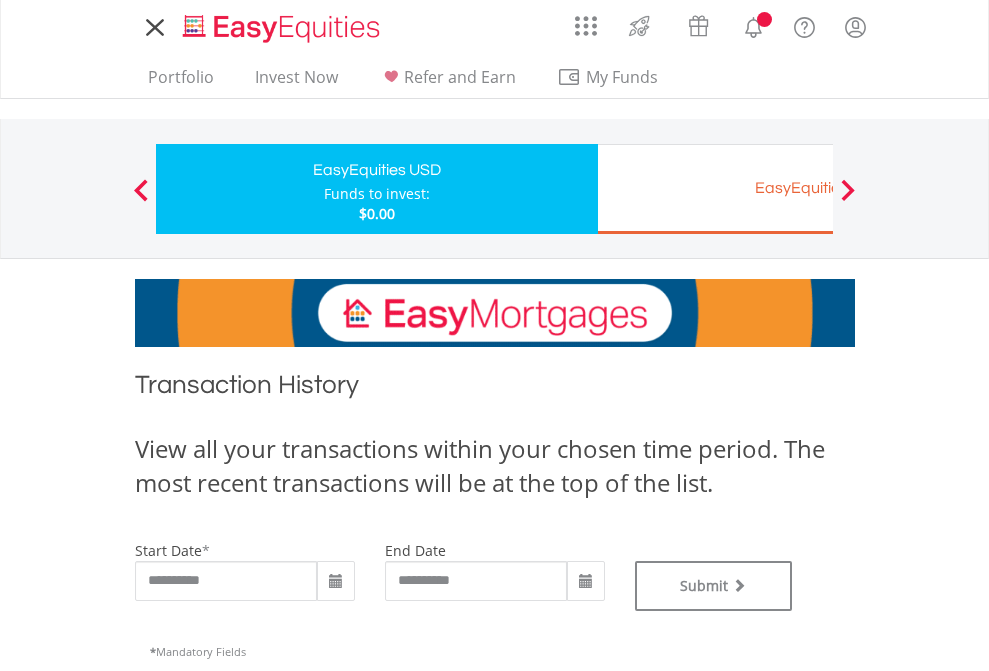 scroll, scrollTop: 0, scrollLeft: 0, axis: both 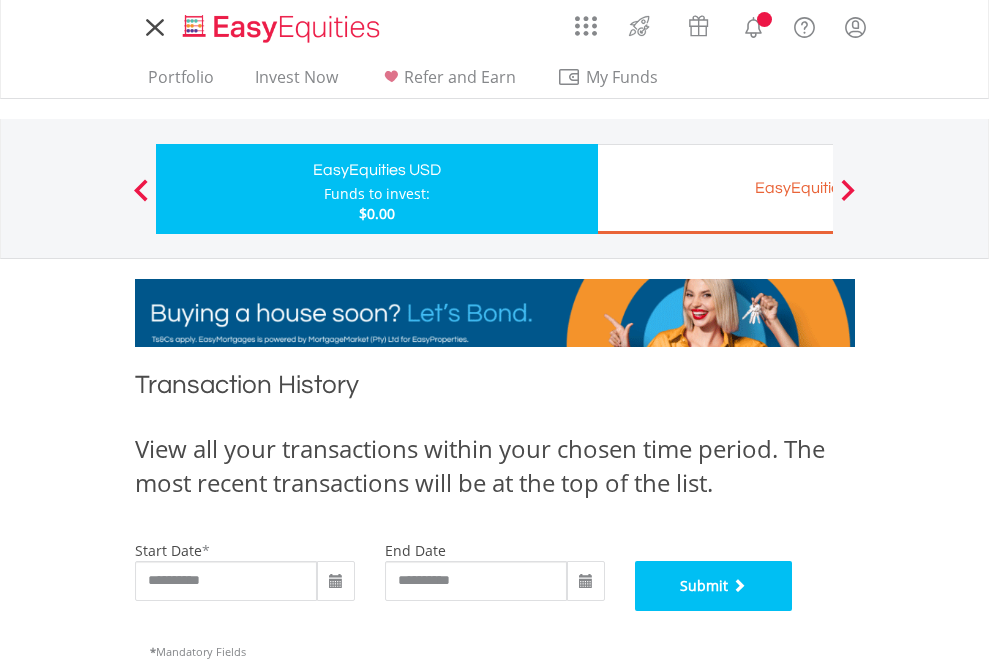 click on "Submit" at bounding box center (714, 586) 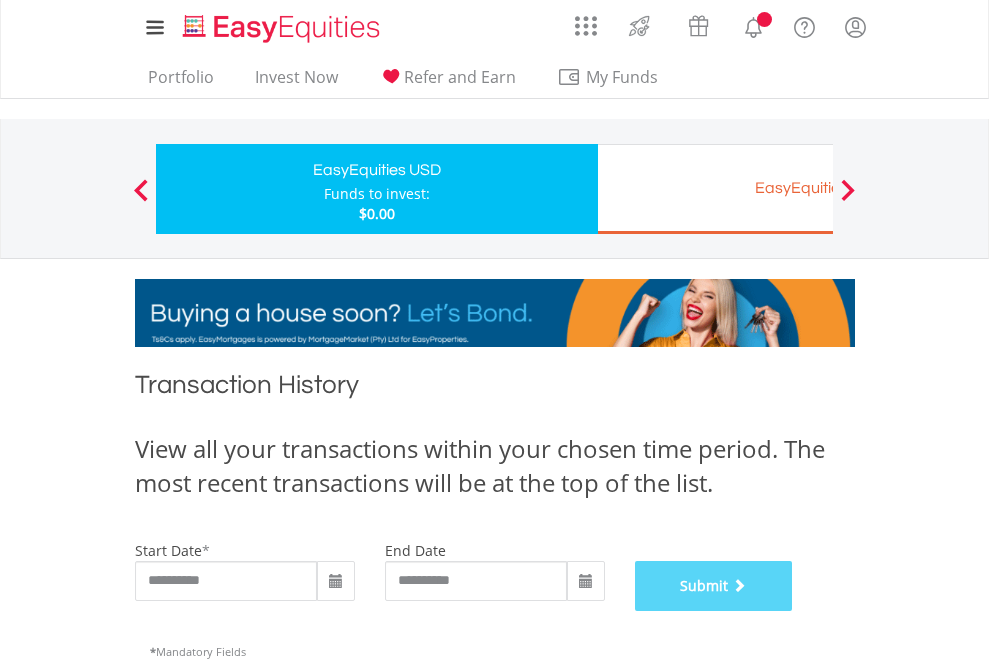 scroll, scrollTop: 811, scrollLeft: 0, axis: vertical 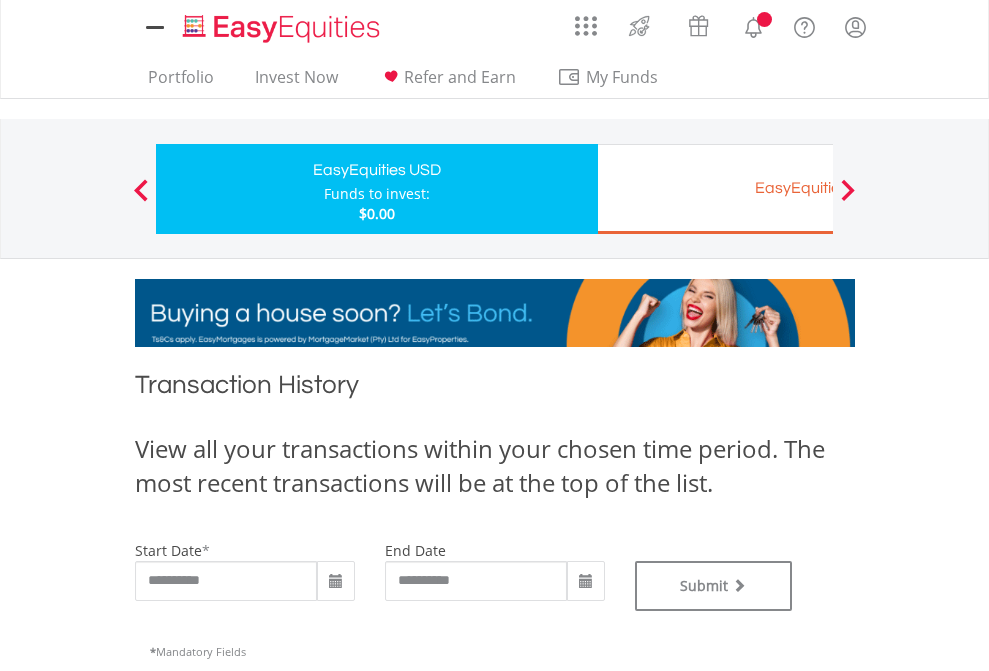 click on "EasyEquities EUR" at bounding box center [818, 188] 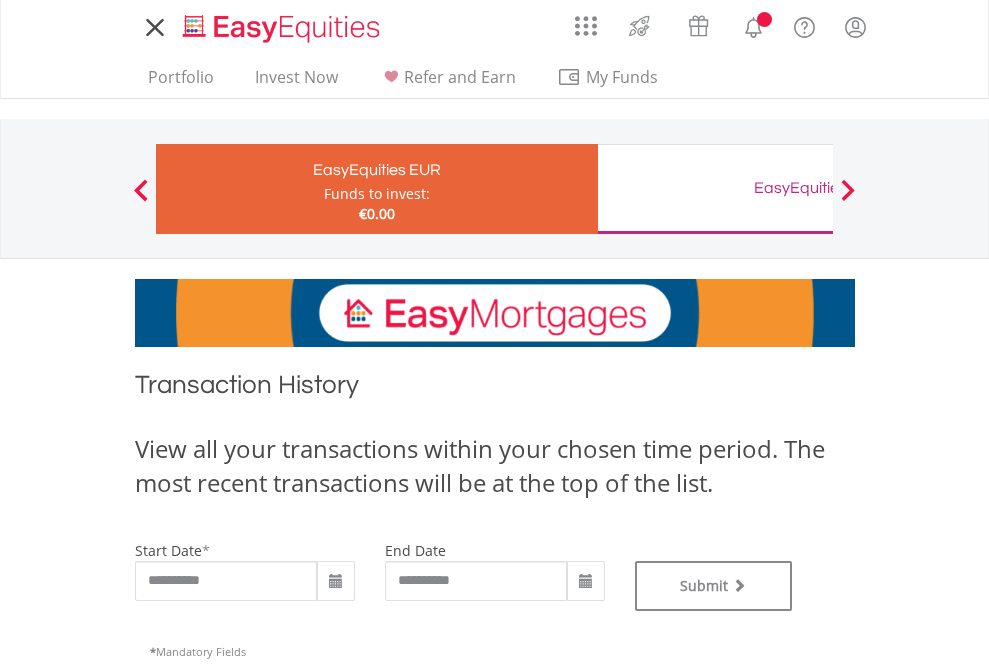 scroll, scrollTop: 0, scrollLeft: 0, axis: both 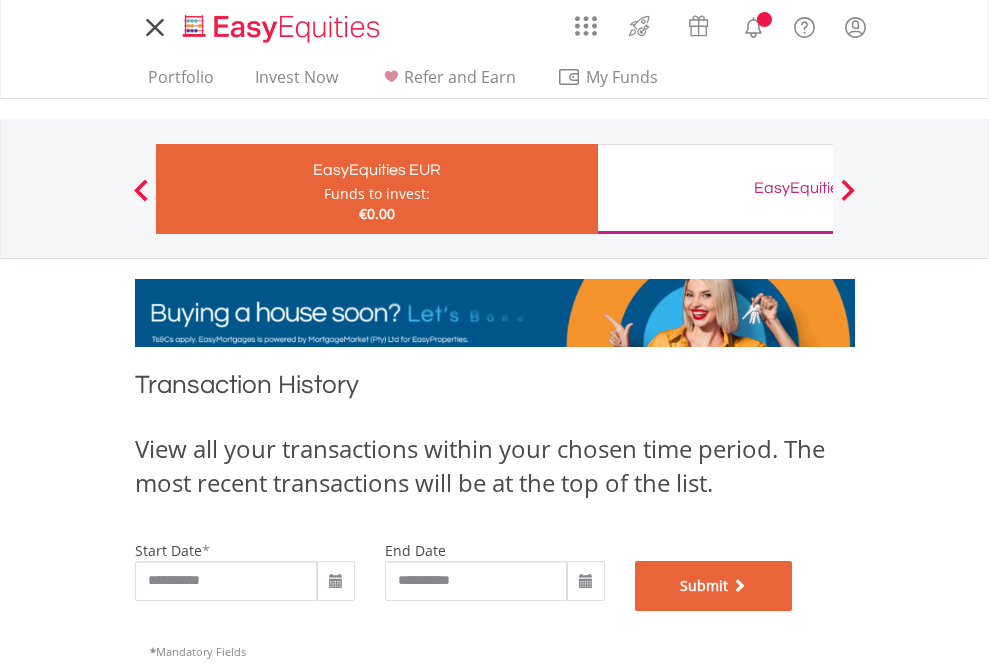 click on "Submit" at bounding box center [714, 586] 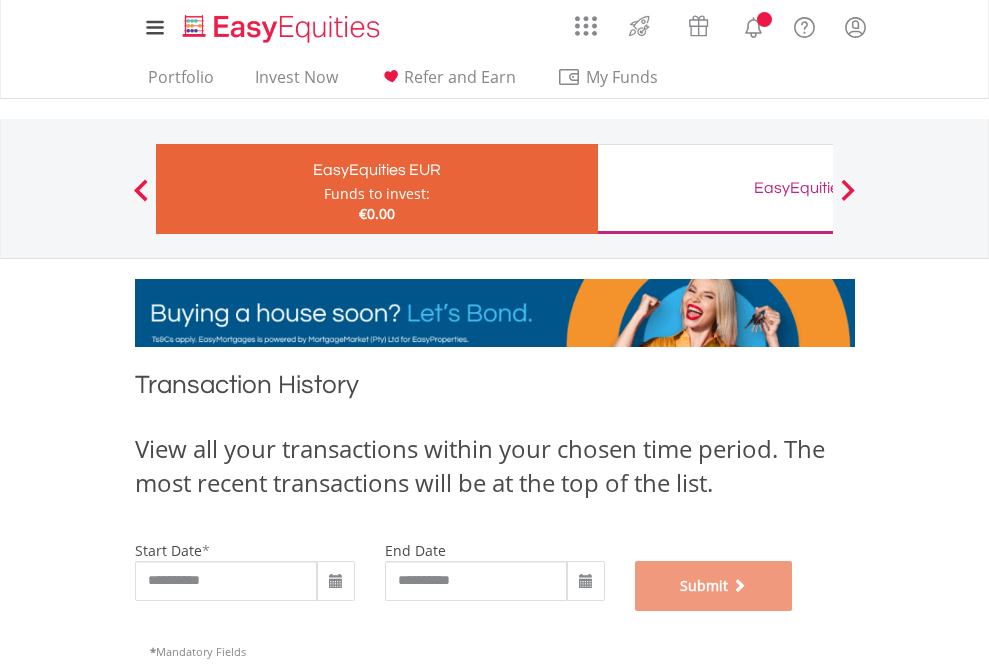 scroll, scrollTop: 811, scrollLeft: 0, axis: vertical 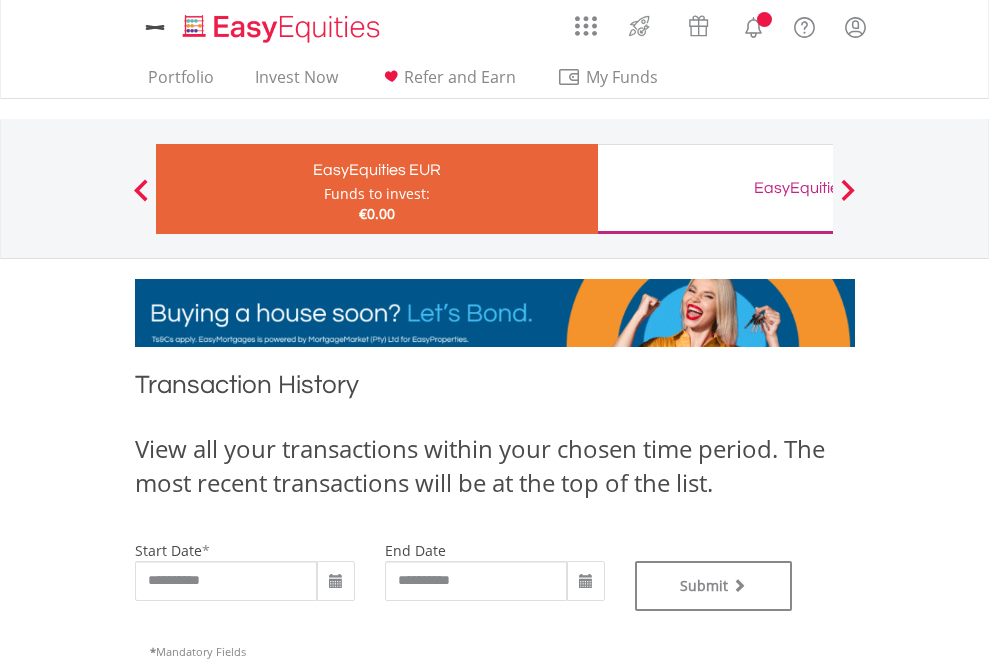 click on "EasyEquities GBP" at bounding box center (818, 188) 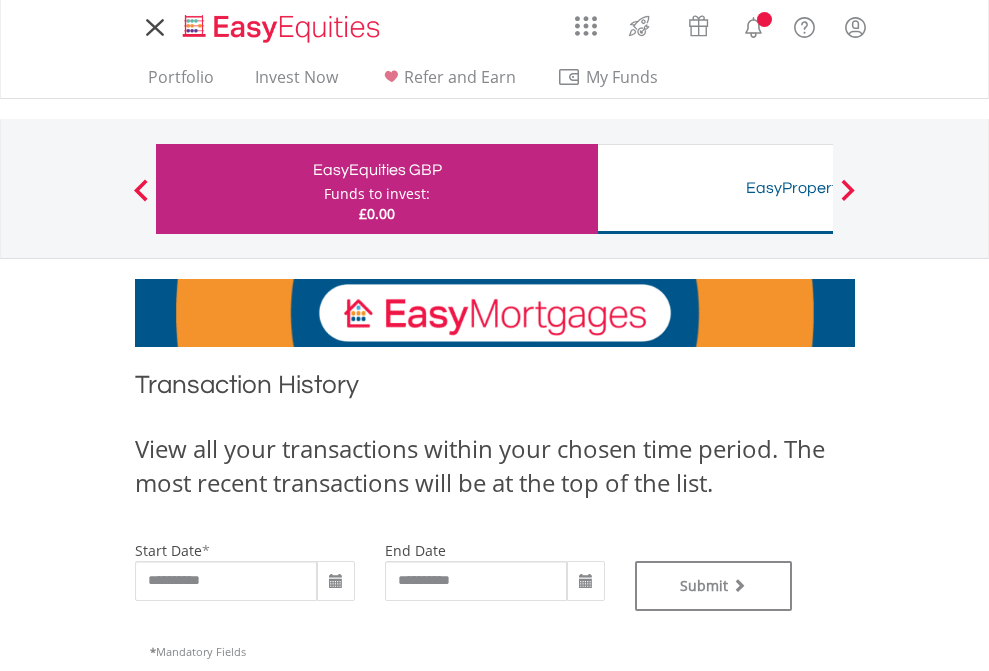 scroll, scrollTop: 0, scrollLeft: 0, axis: both 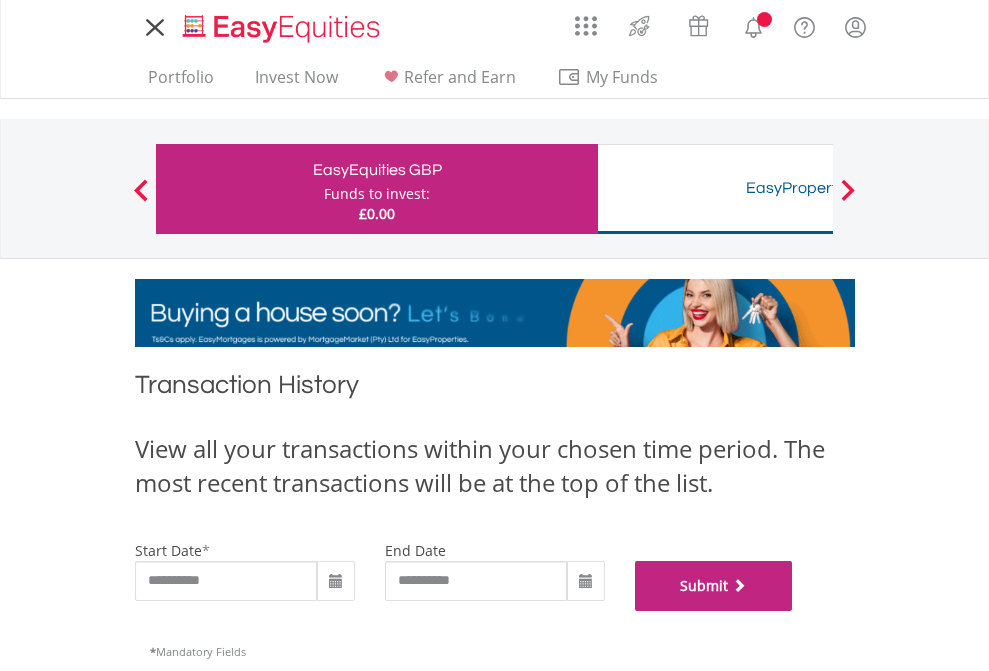click on "Submit" at bounding box center [714, 586] 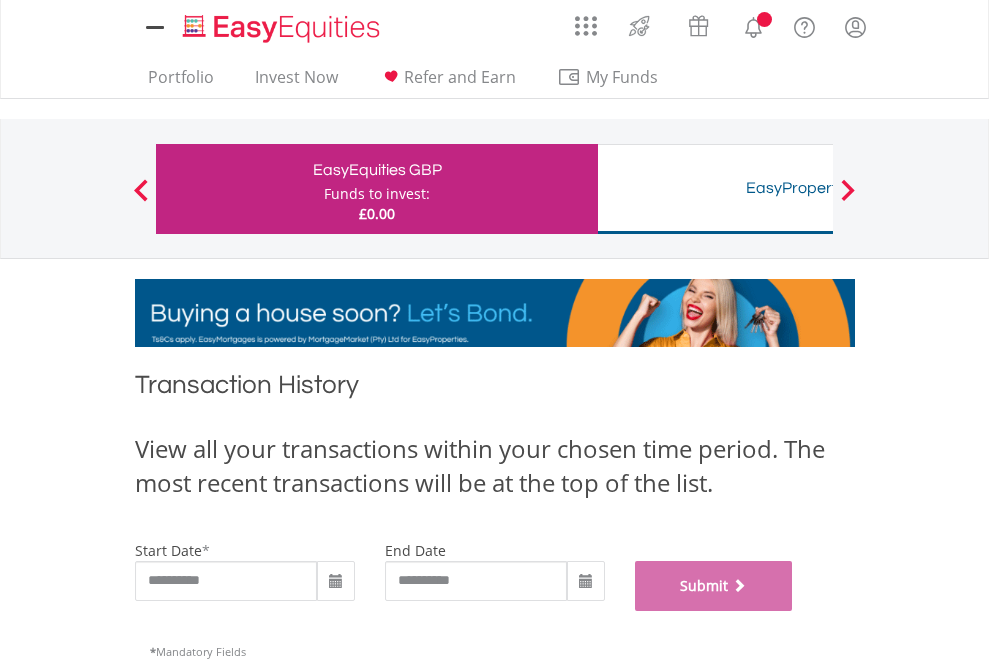 scroll, scrollTop: 811, scrollLeft: 0, axis: vertical 